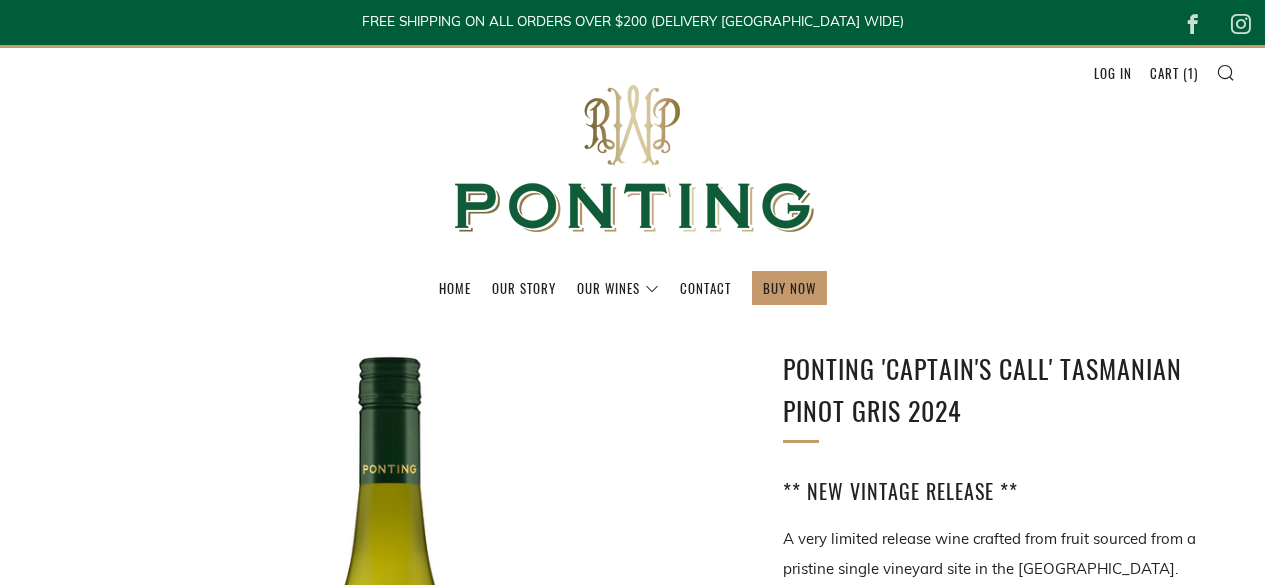 scroll, scrollTop: 1017, scrollLeft: 0, axis: vertical 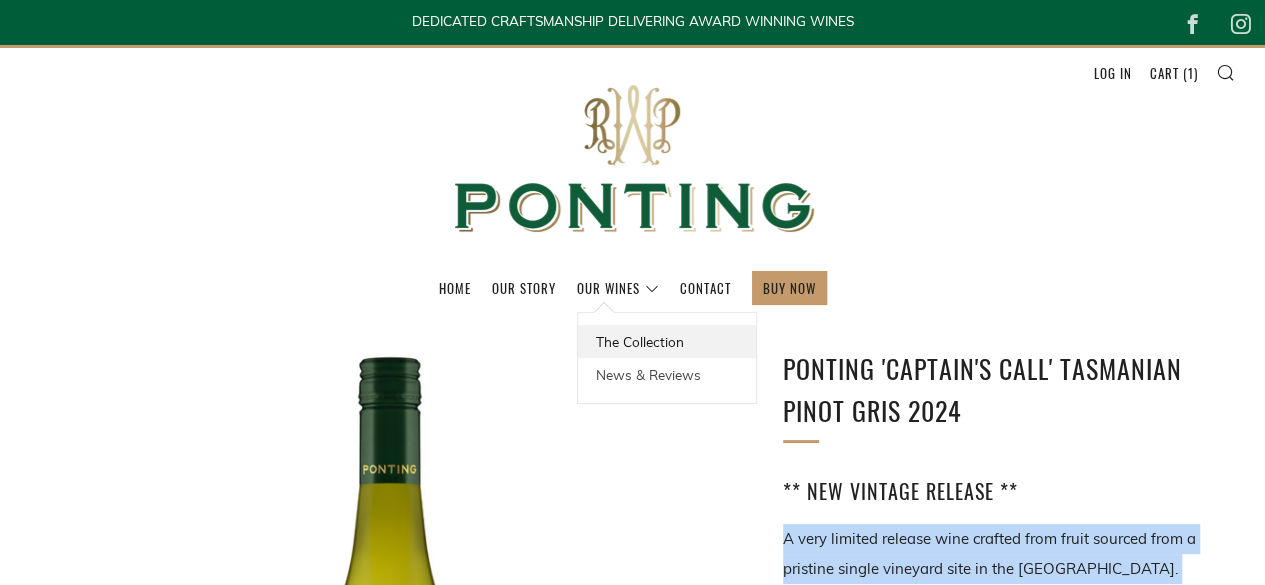 click on "The Collection" at bounding box center [667, 341] 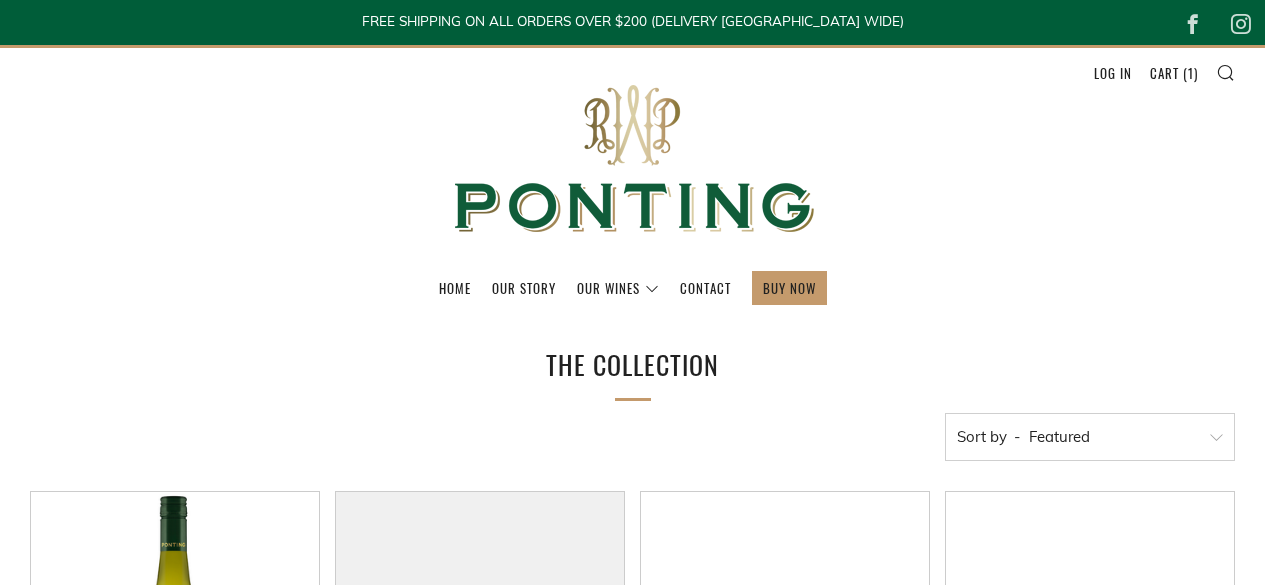 scroll, scrollTop: 0, scrollLeft: 0, axis: both 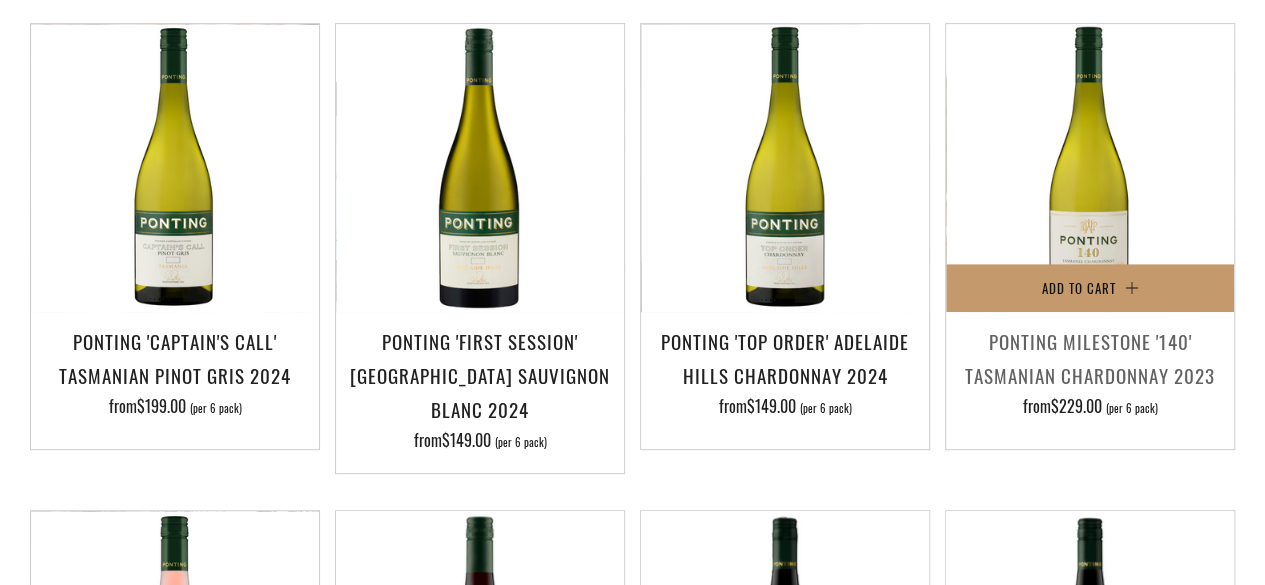 click on "Ponting Milestone '140' Tasmanian Chardonnay 2023" at bounding box center [1090, 358] 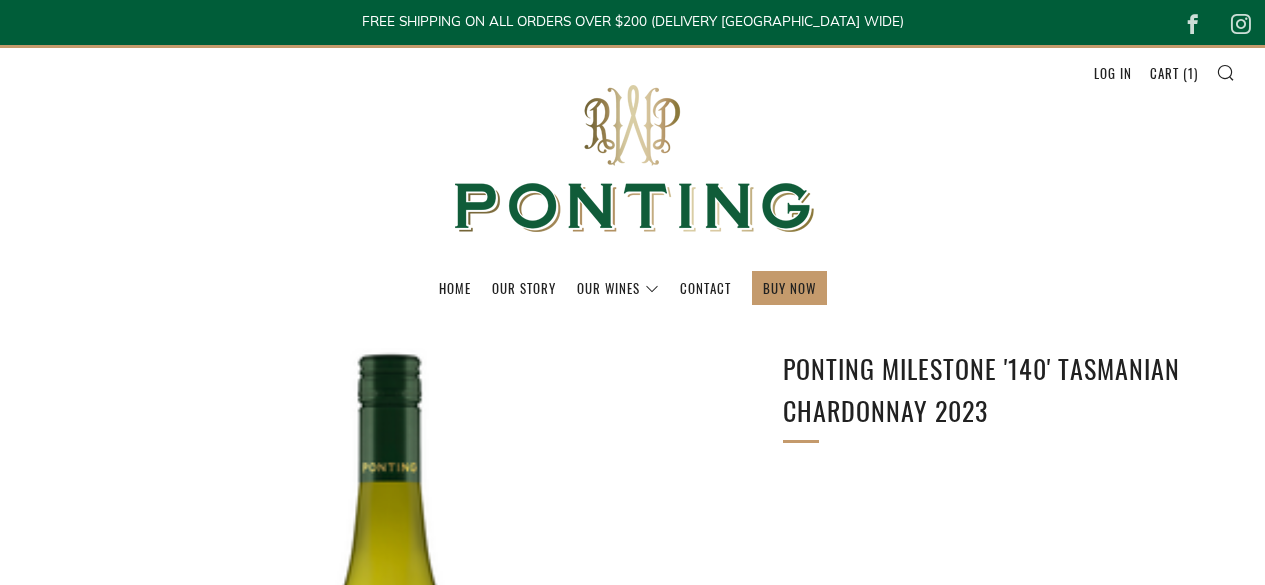 scroll, scrollTop: 0, scrollLeft: 0, axis: both 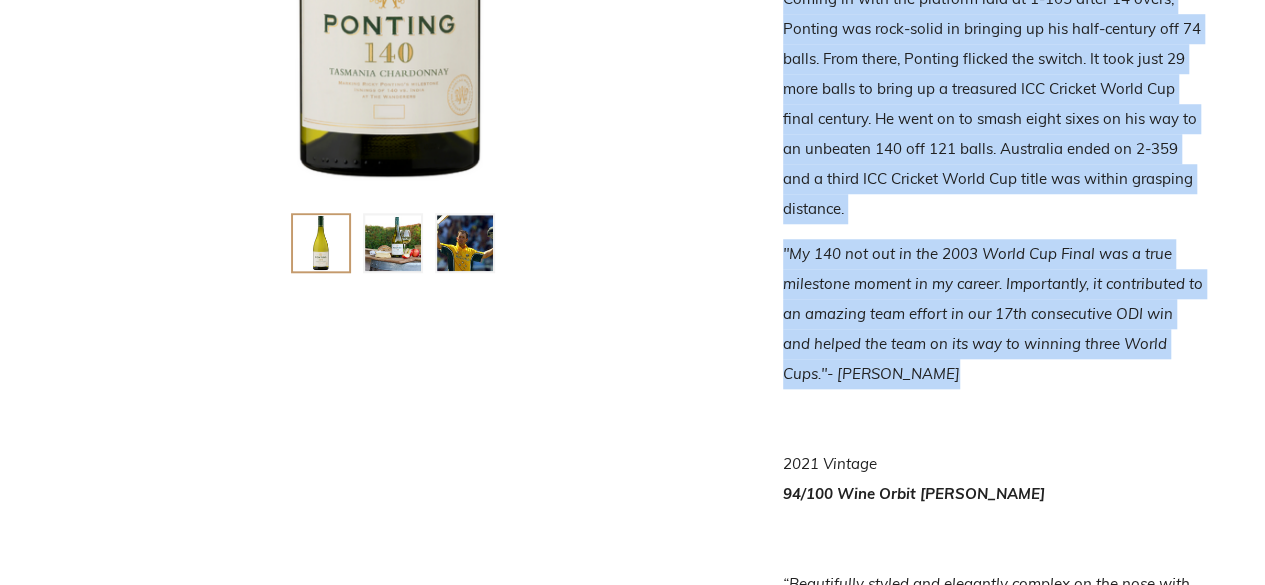 drag, startPoint x: 782, startPoint y: 145, endPoint x: 1044, endPoint y: 351, distance: 333.28665 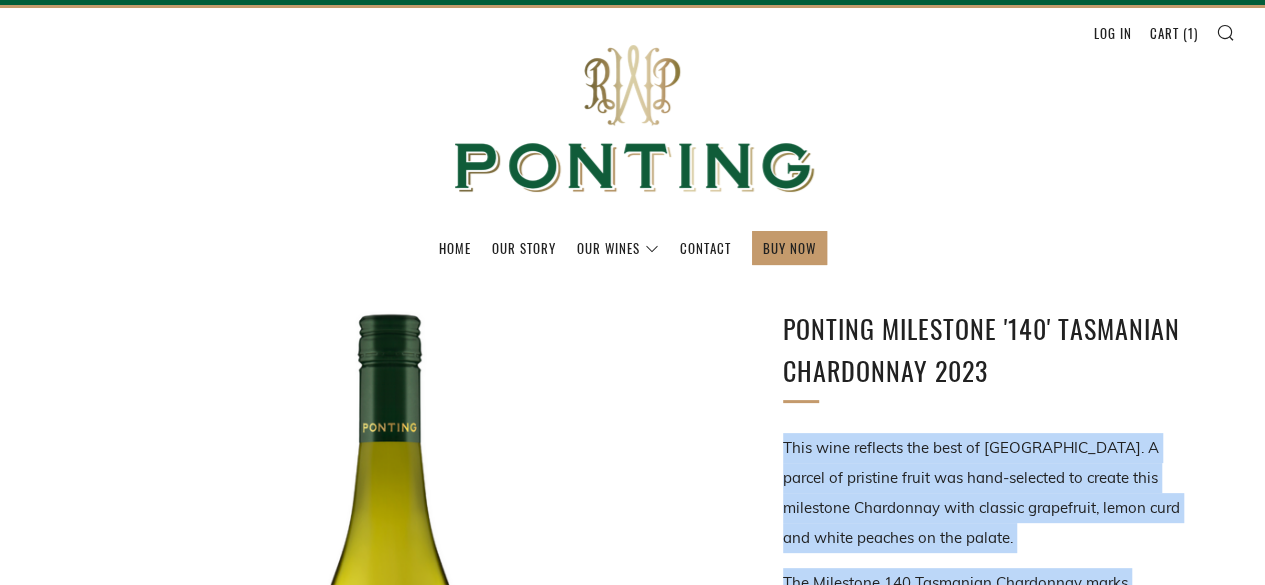 scroll, scrollTop: 0, scrollLeft: 0, axis: both 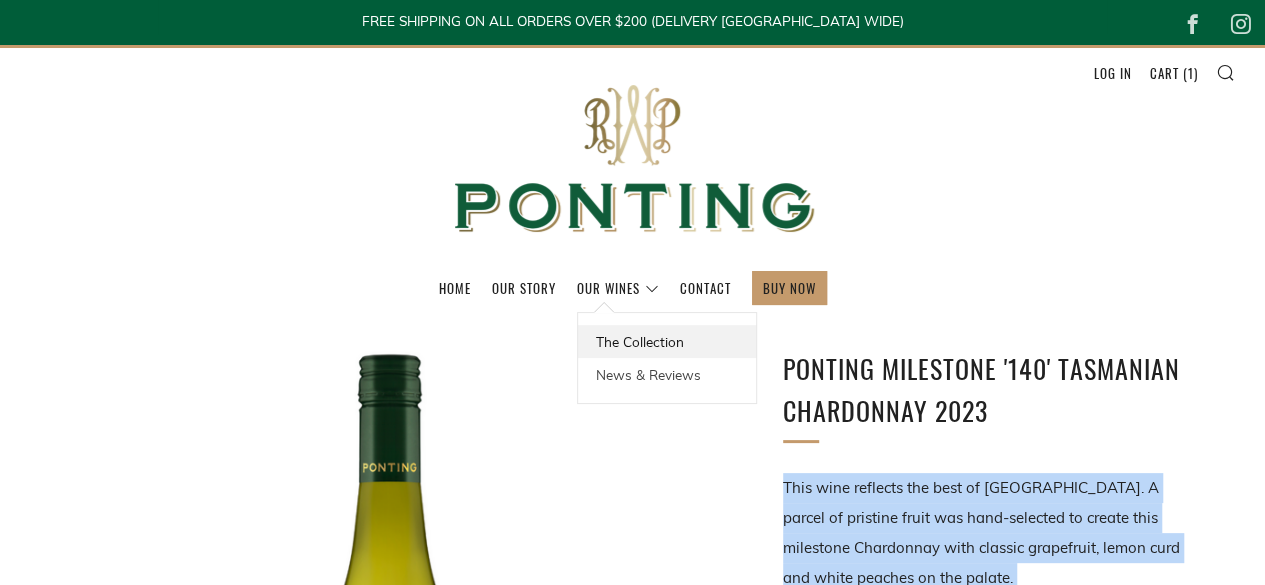 click on "The Collection" at bounding box center [667, 341] 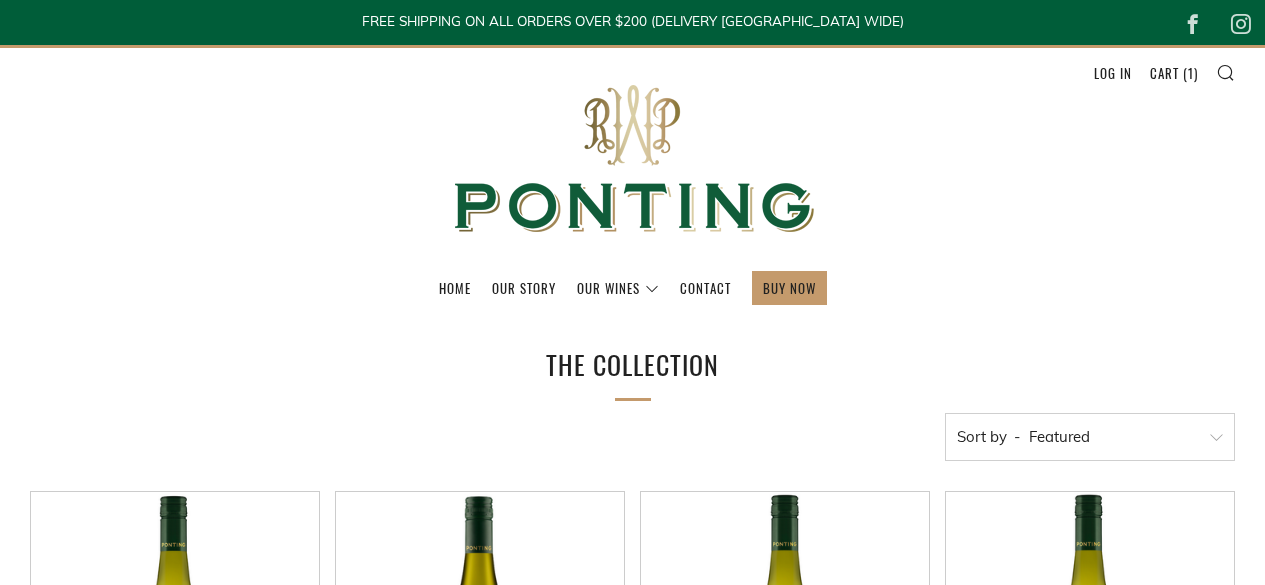 scroll, scrollTop: 0, scrollLeft: 0, axis: both 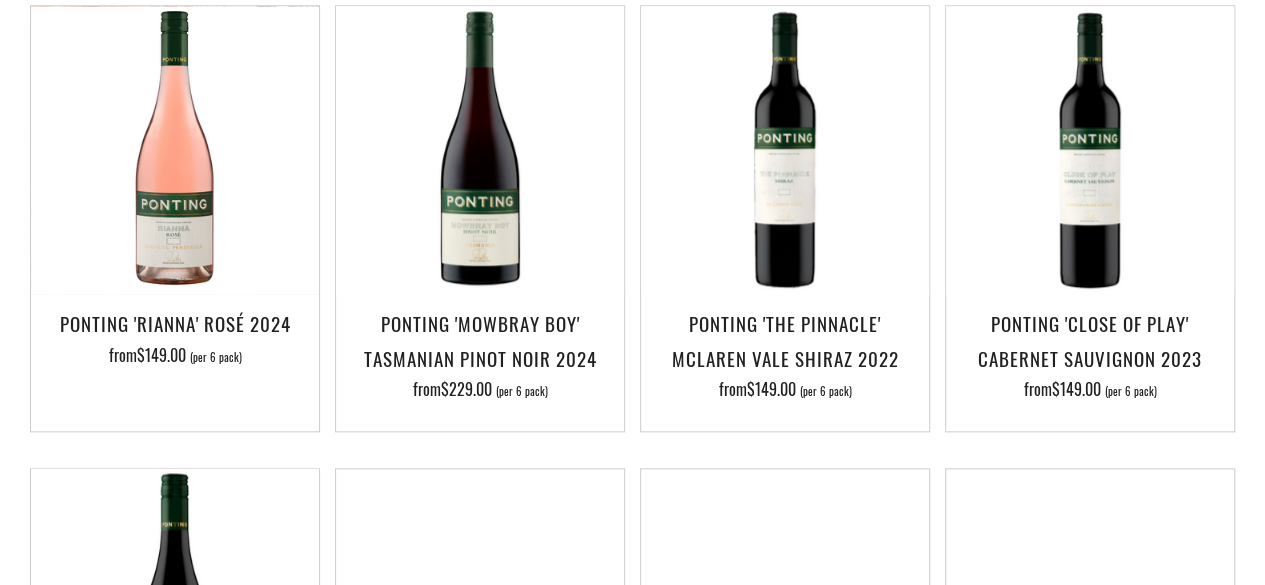 drag, startPoint x: 1275, startPoint y: 61, endPoint x: 1279, endPoint y: 197, distance: 136.0588 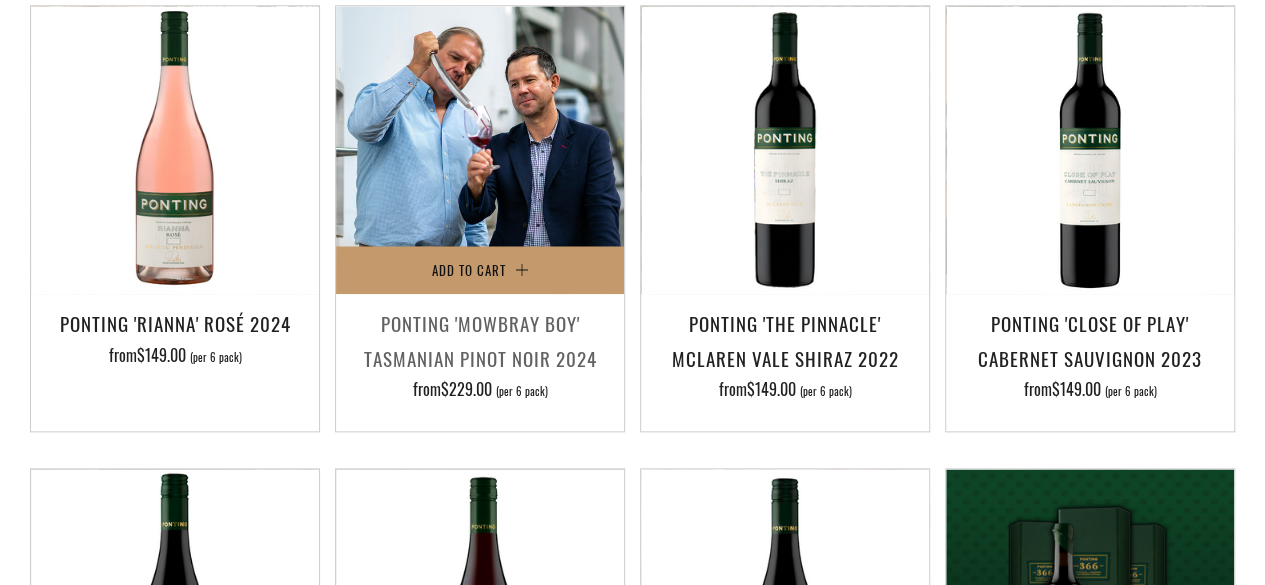 click at bounding box center (480, 150) 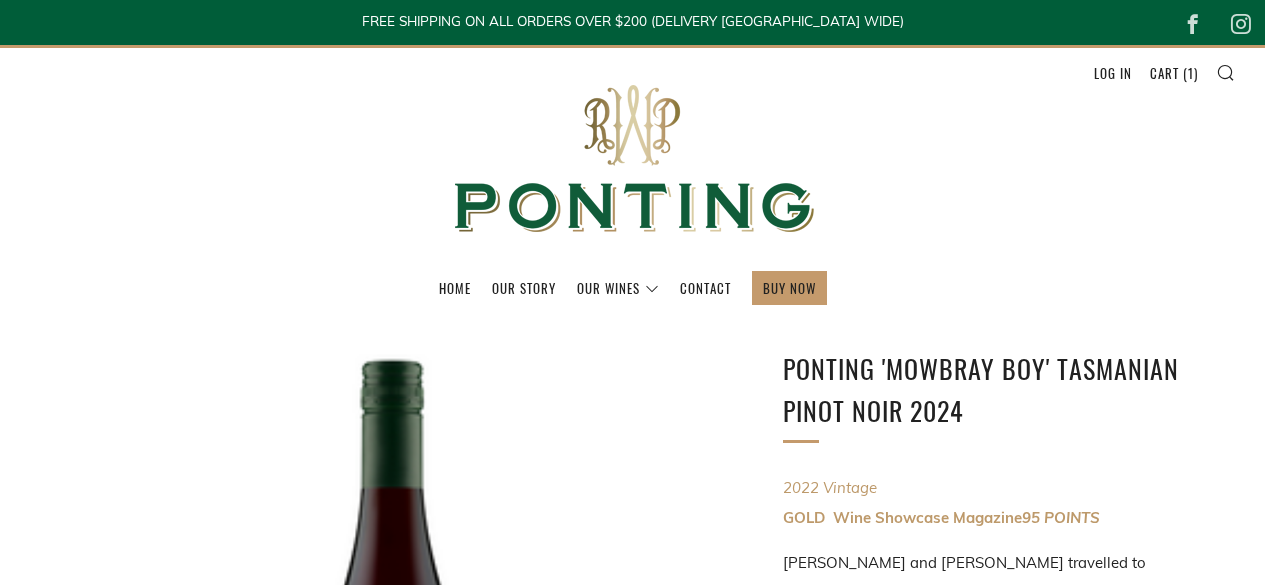 scroll, scrollTop: 0, scrollLeft: 0, axis: both 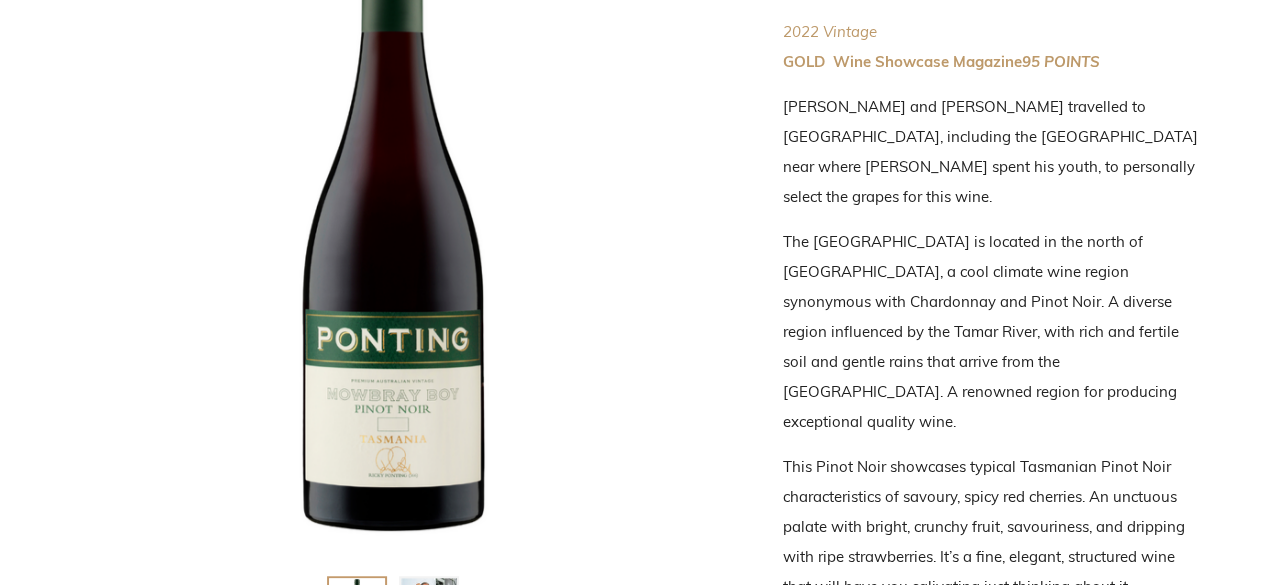 drag, startPoint x: 785, startPoint y: 106, endPoint x: 1136, endPoint y: 519, distance: 542.00555 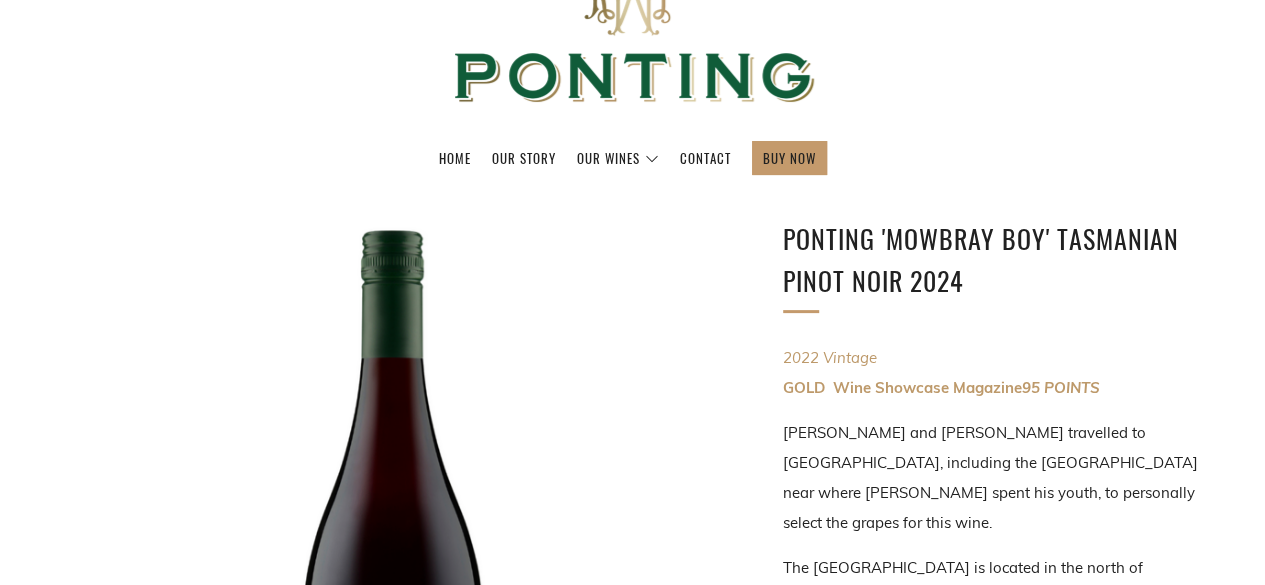 scroll, scrollTop: 0, scrollLeft: 0, axis: both 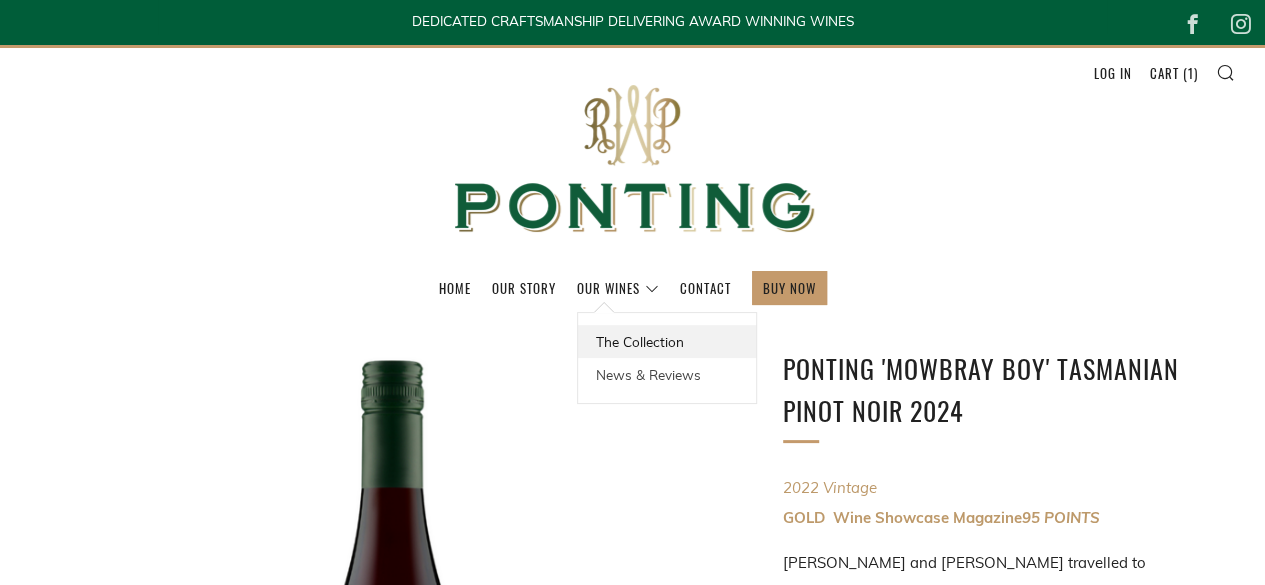 click on "The Collection" at bounding box center [667, 341] 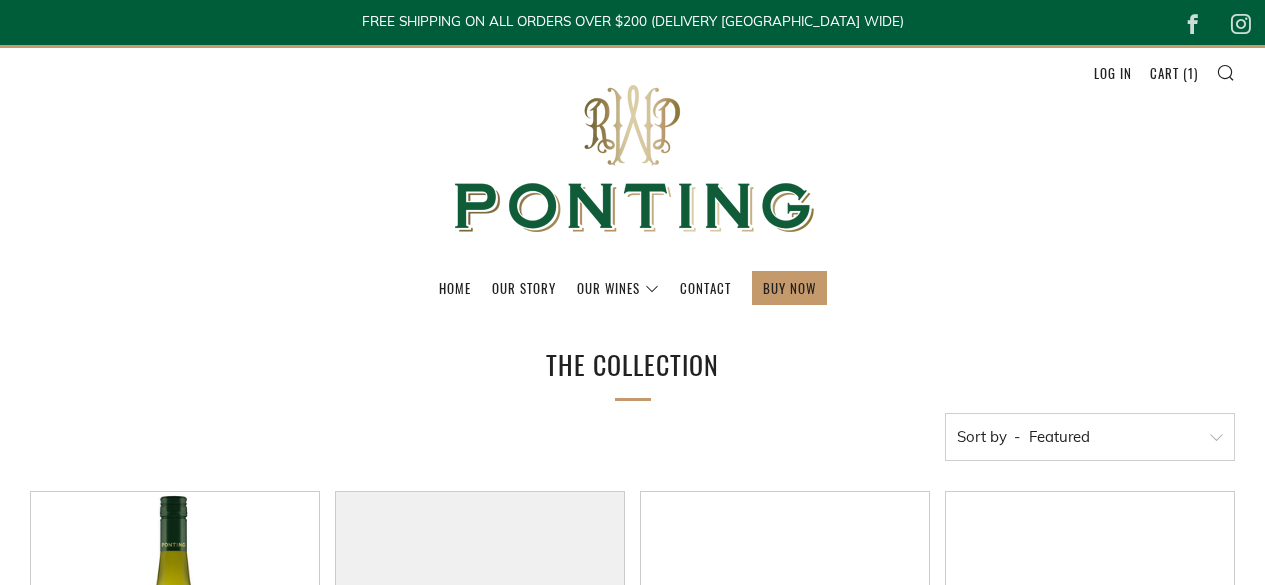 scroll, scrollTop: 0, scrollLeft: 0, axis: both 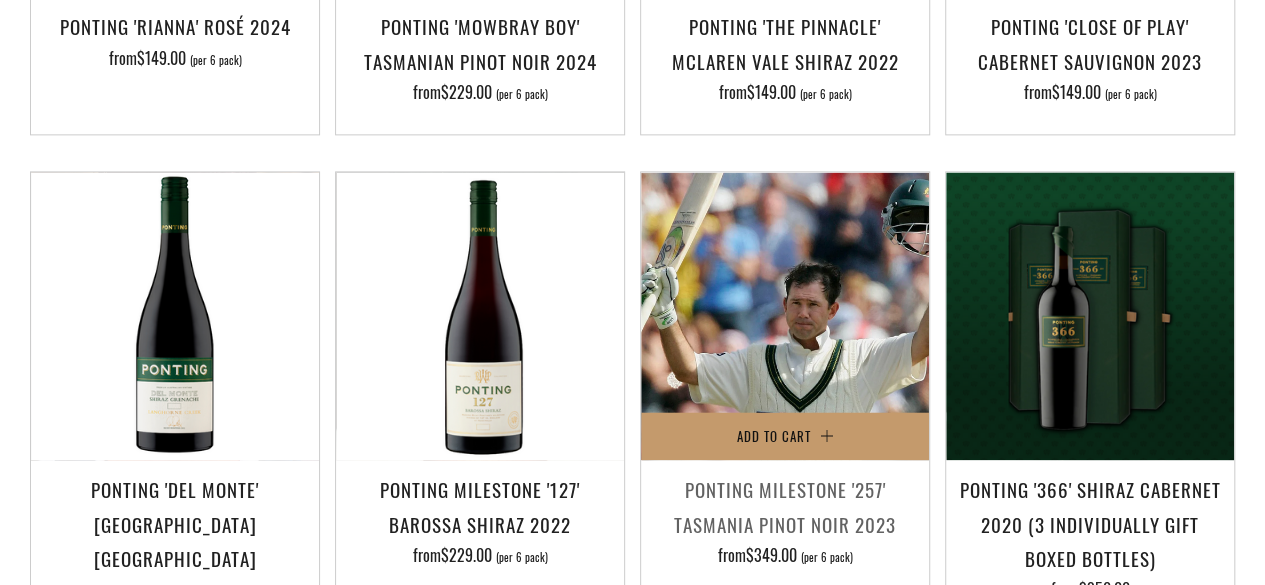 click at bounding box center (785, 316) 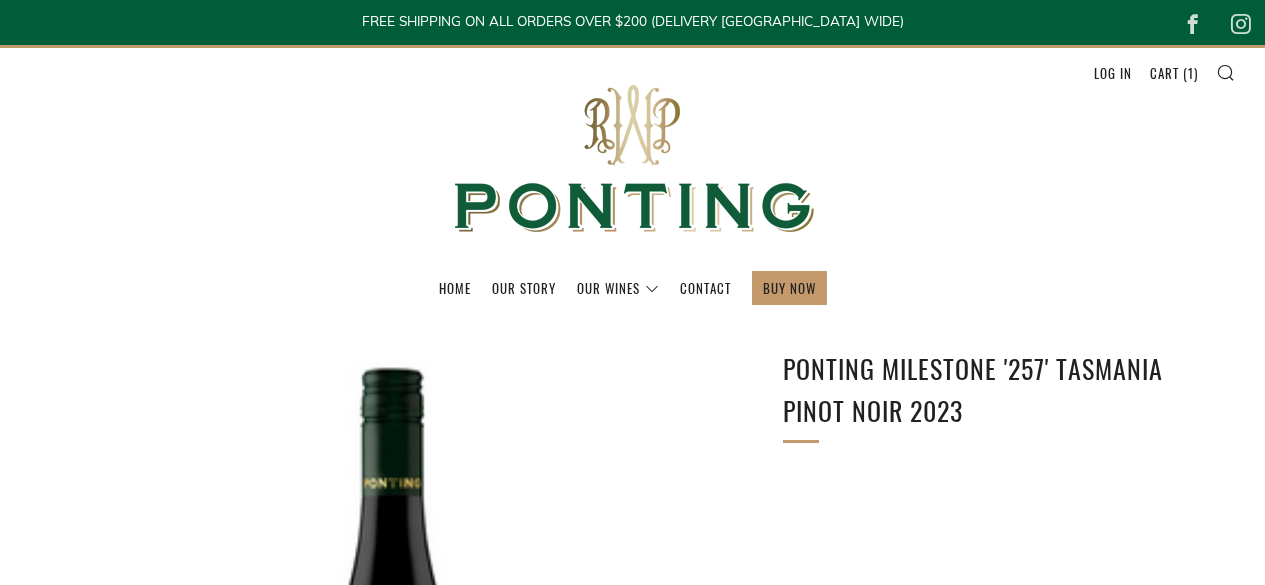 scroll, scrollTop: 0, scrollLeft: 0, axis: both 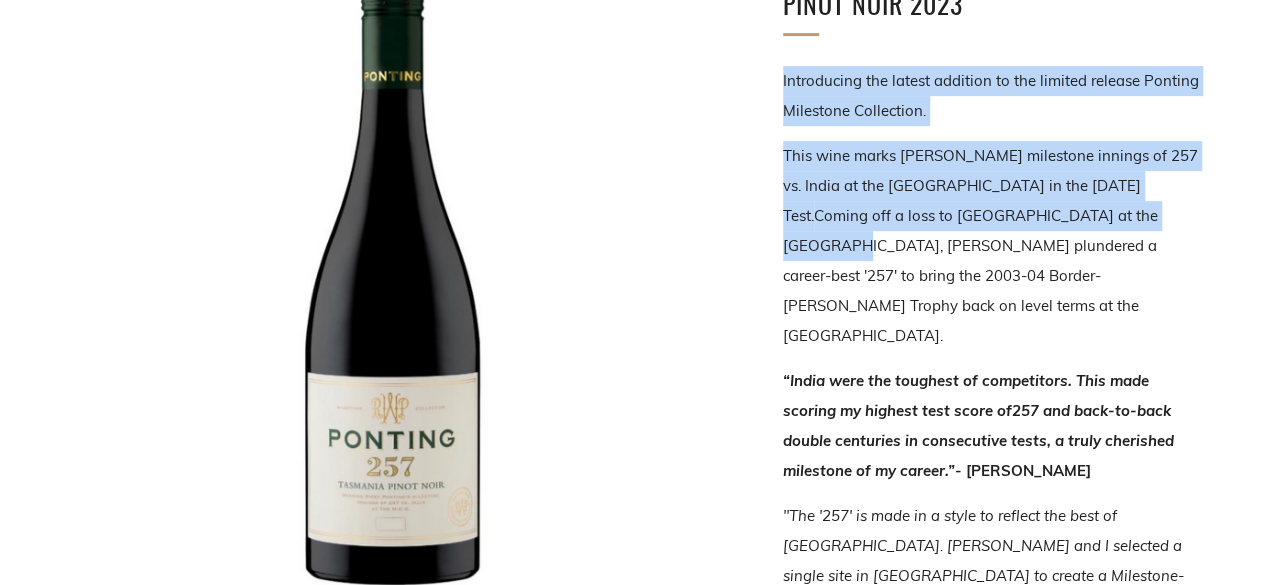drag, startPoint x: 781, startPoint y: 82, endPoint x: 866, endPoint y: 251, distance: 189.17188 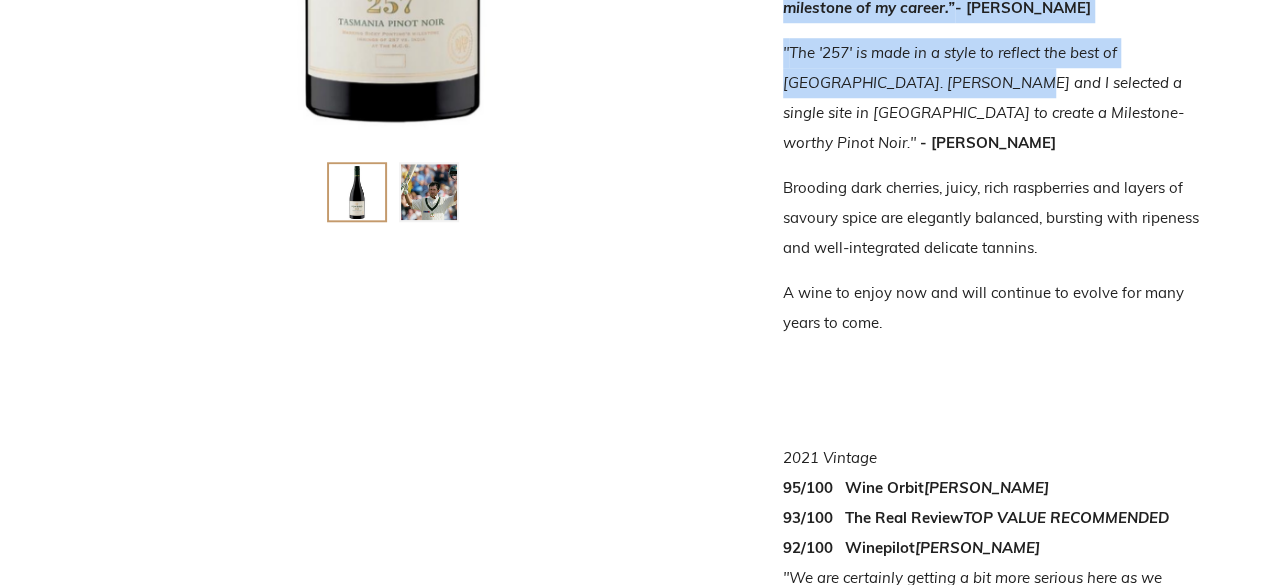 scroll, scrollTop: 790, scrollLeft: 0, axis: vertical 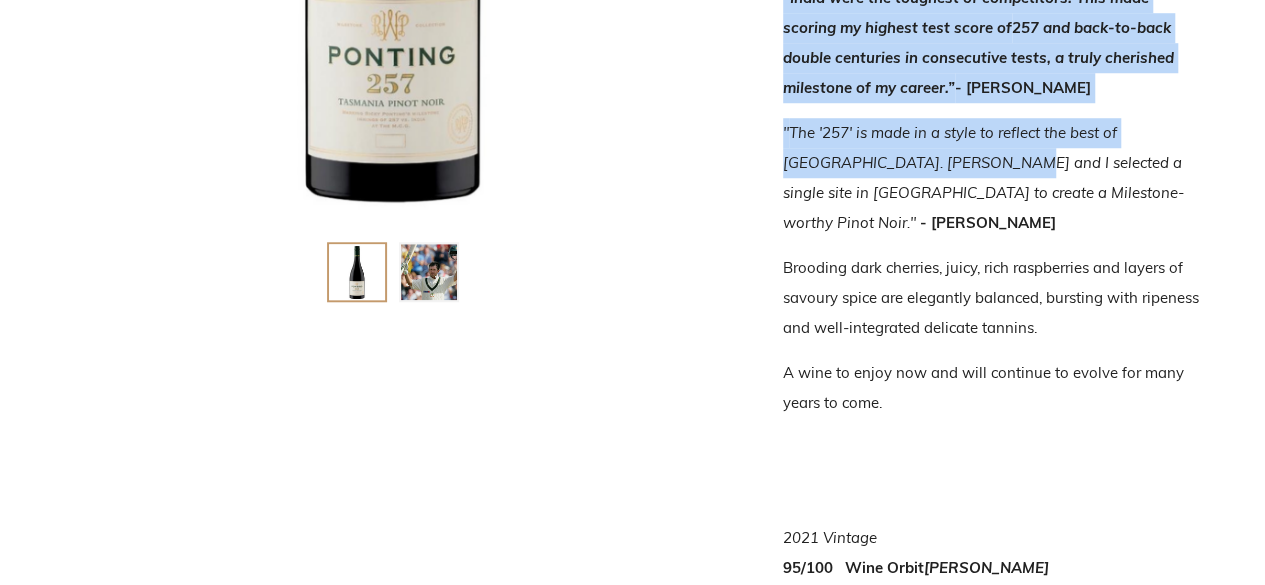 drag, startPoint x: 784, startPoint y: 153, endPoint x: 988, endPoint y: 300, distance: 251.44582 